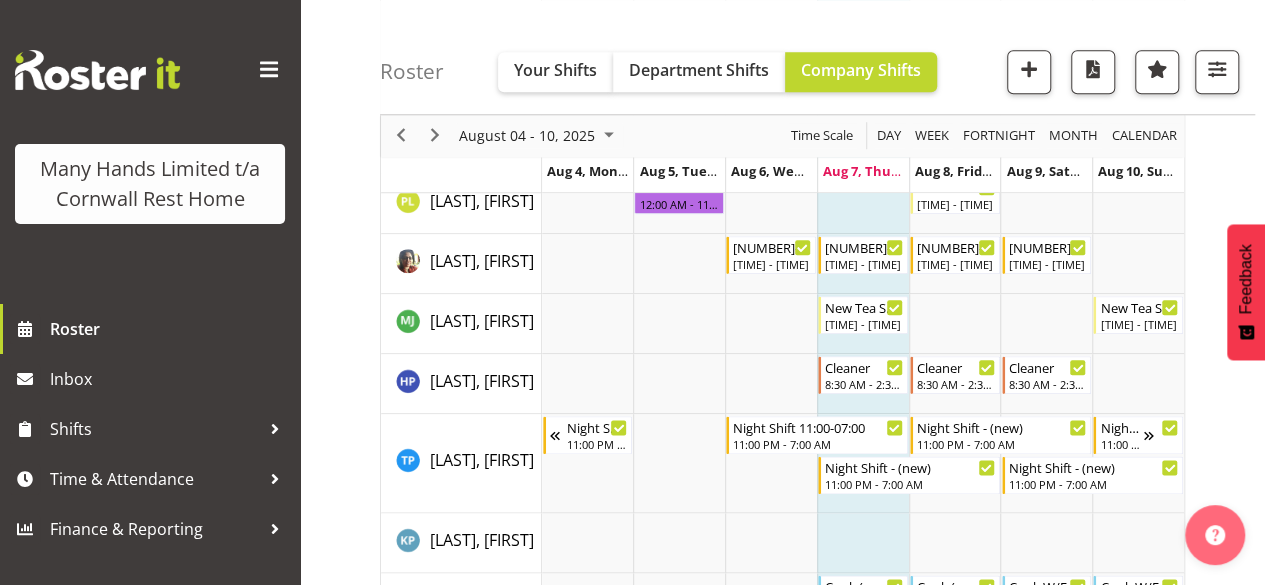 scroll, scrollTop: 904, scrollLeft: 0, axis: vertical 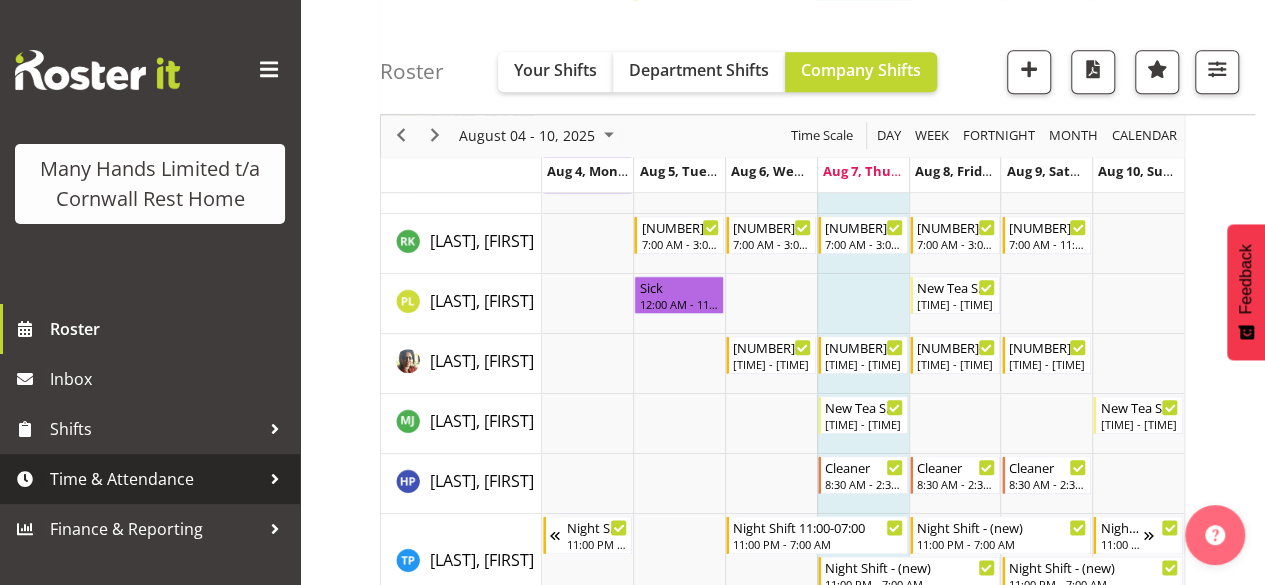 click on "Time & Attendance" at bounding box center [155, 479] 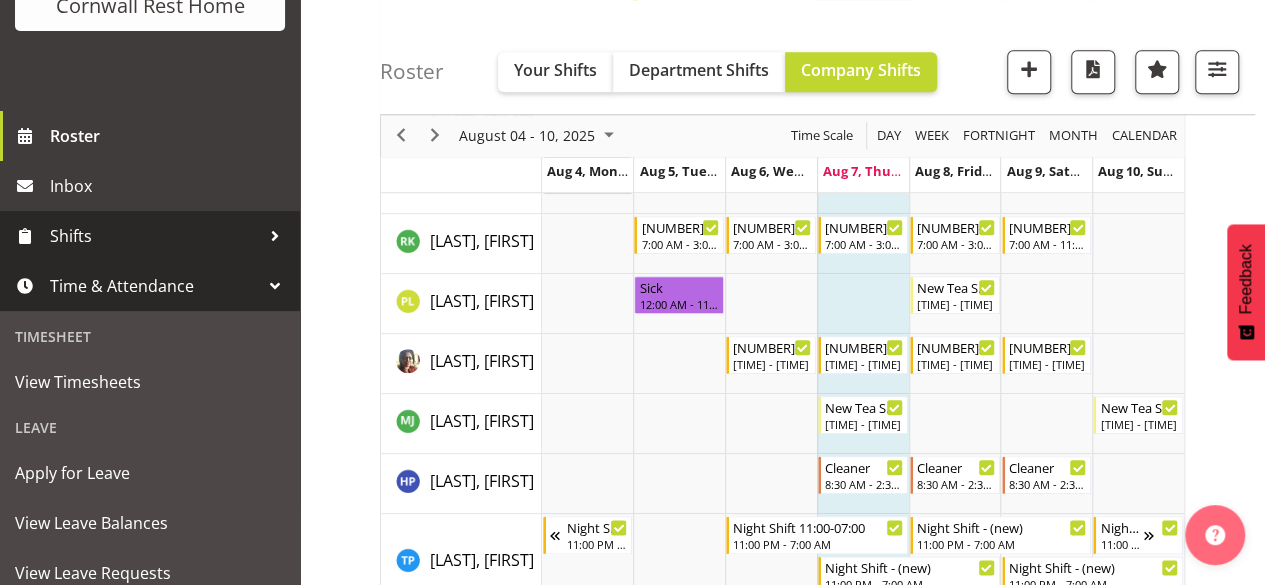 scroll, scrollTop: 200, scrollLeft: 0, axis: vertical 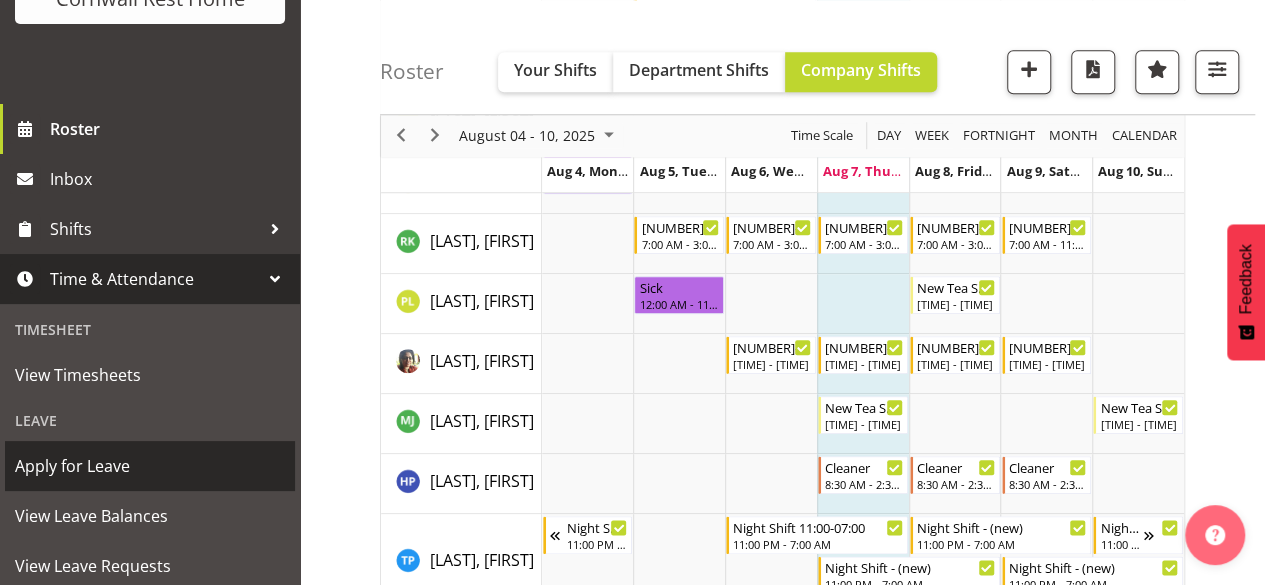 click on "Apply for Leave" at bounding box center (150, 466) 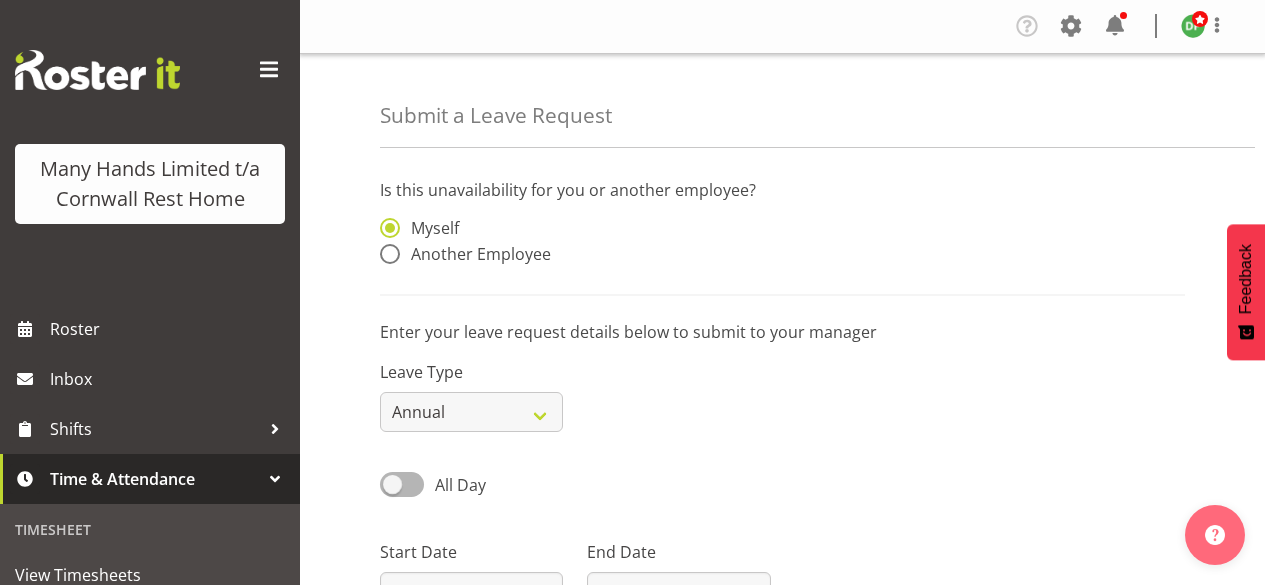 scroll, scrollTop: 0, scrollLeft: 0, axis: both 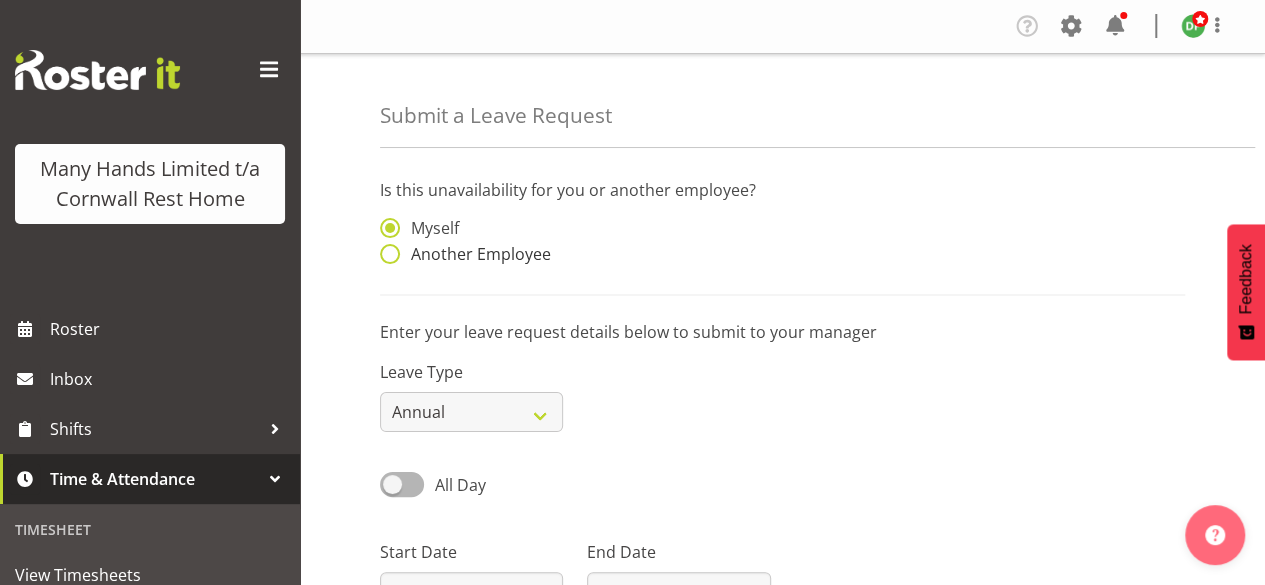 click at bounding box center [390, 254] 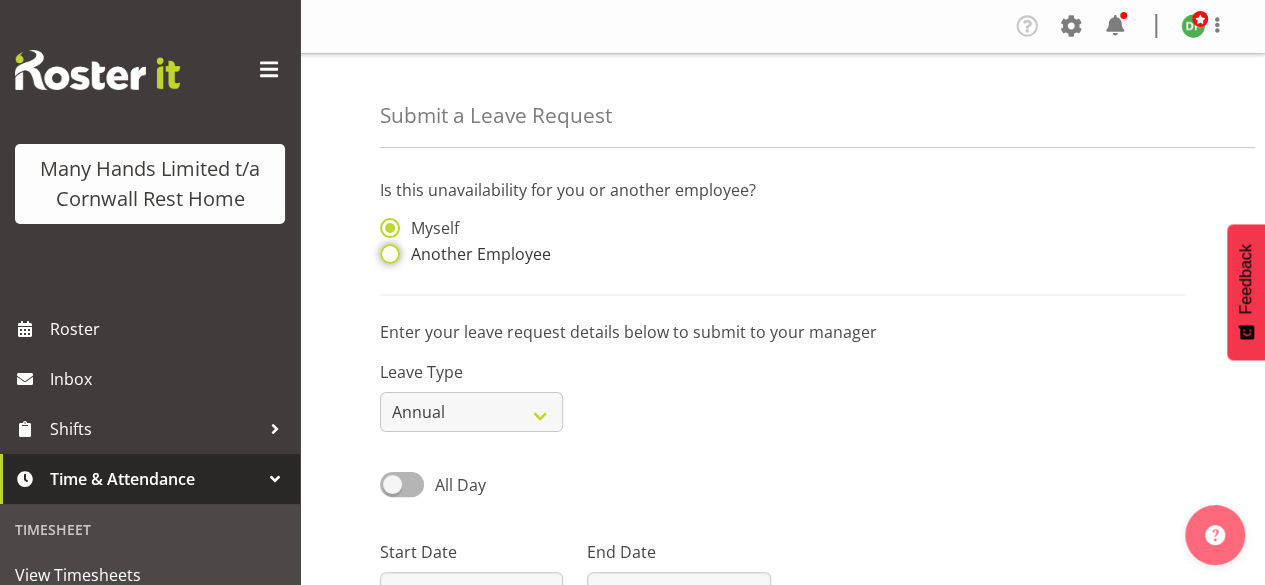click on "Another Employee" at bounding box center (386, 254) 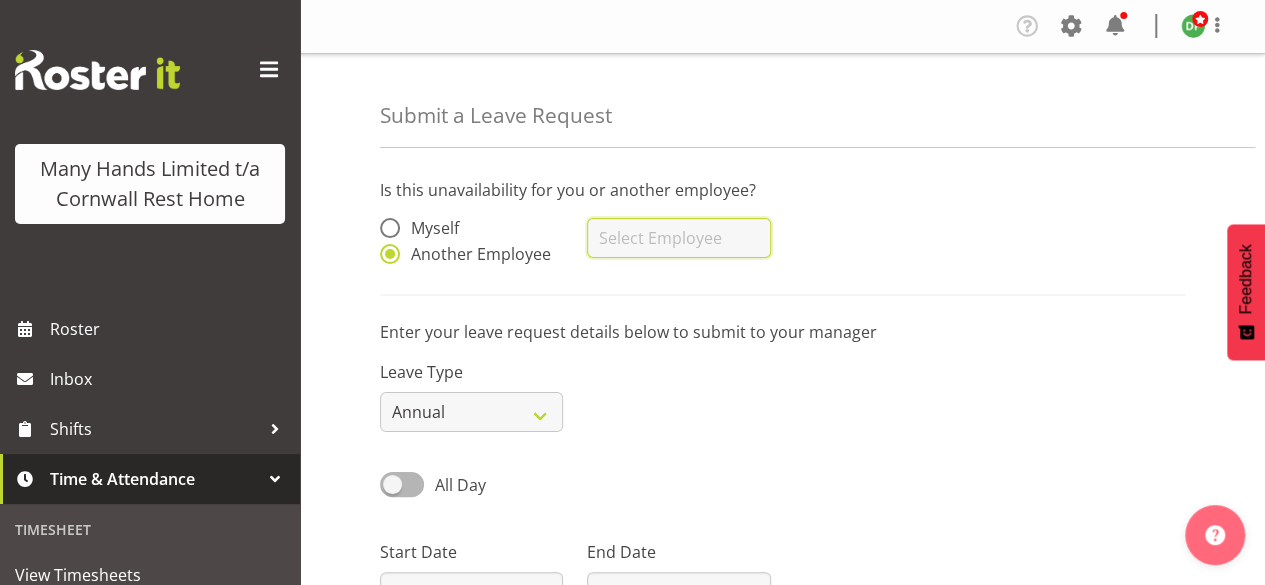 click at bounding box center [678, 238] 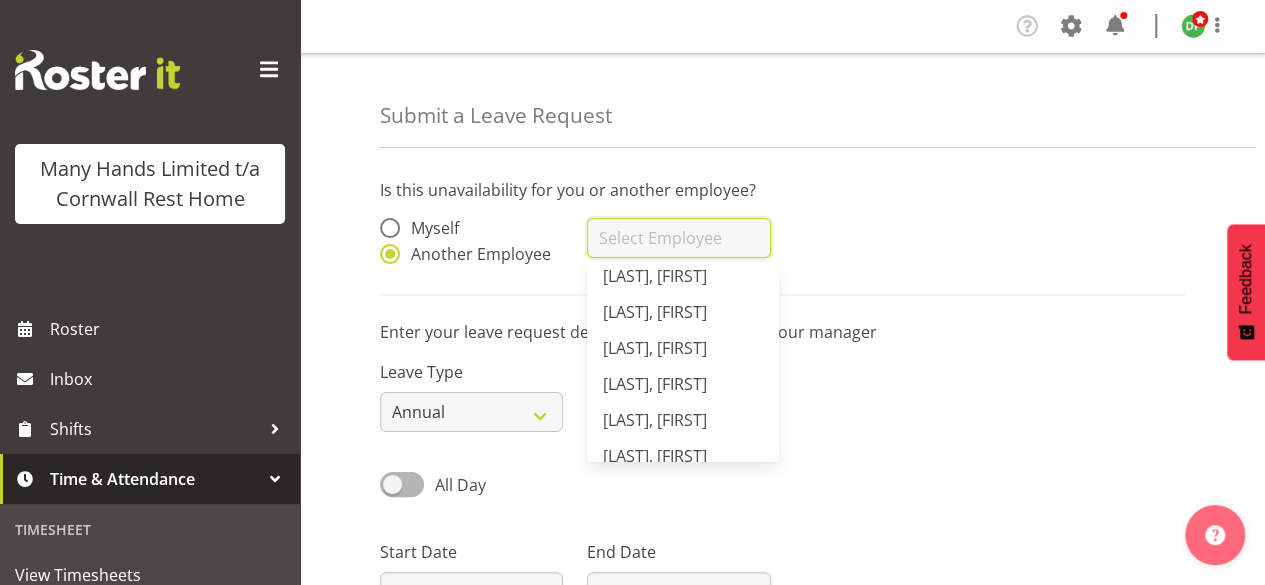 scroll, scrollTop: 400, scrollLeft: 0, axis: vertical 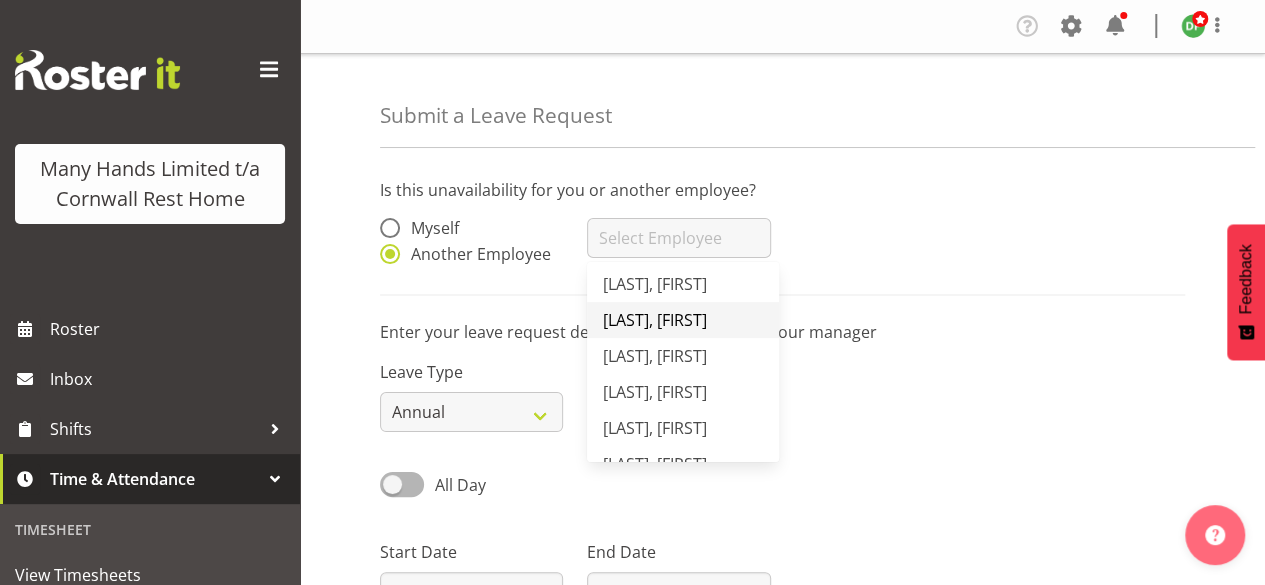 click on "Lategan, Penelope" at bounding box center [655, 320] 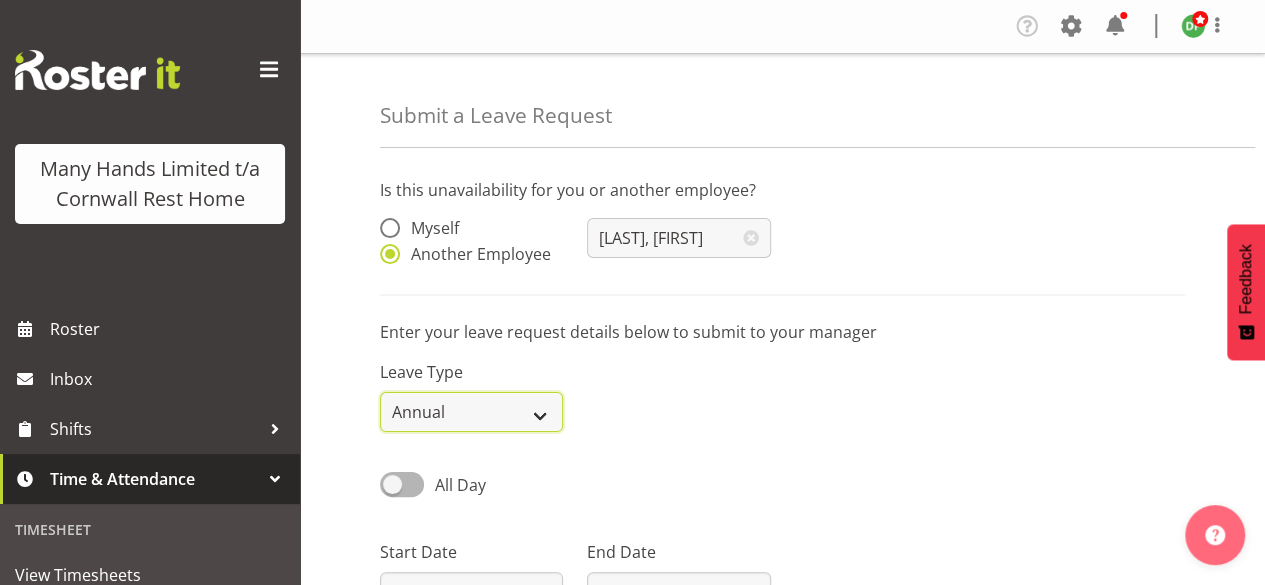 click on "Annual Sick Leave Without Pay Bereavement Domestic Violence Parental Jury Service Day In Lieu   Other" at bounding box center (471, 412) 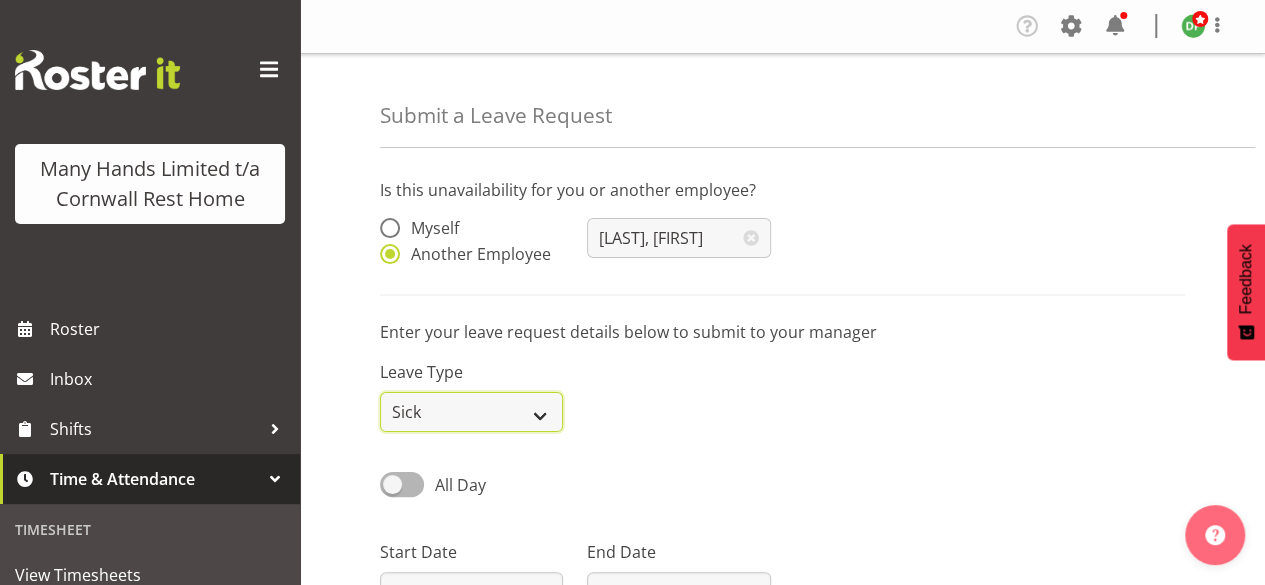 click on "Annual Sick Leave Without Pay Bereavement Domestic Violence Parental Jury Service Day In Lieu   Other" at bounding box center (471, 412) 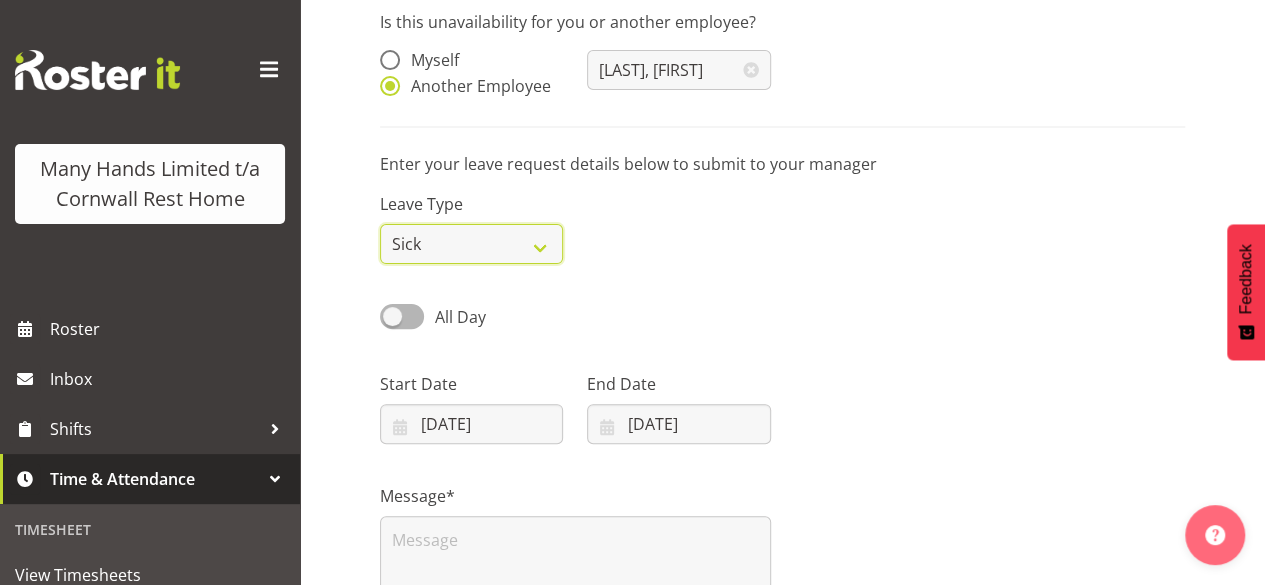 scroll, scrollTop: 200, scrollLeft: 0, axis: vertical 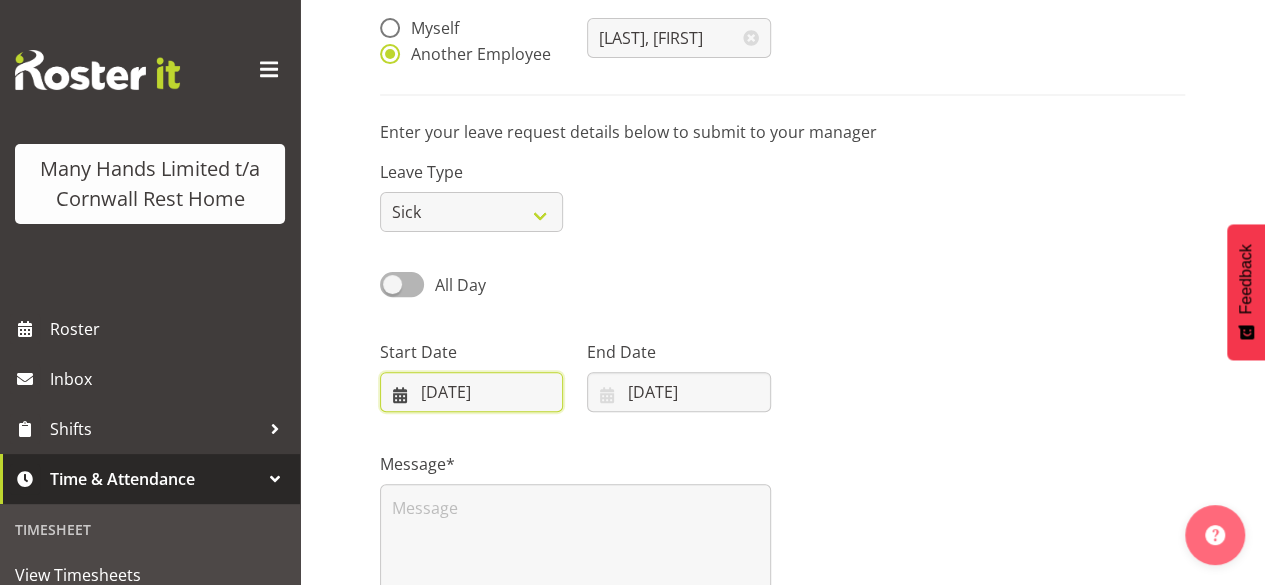click on "07/08/2025" at bounding box center [471, 392] 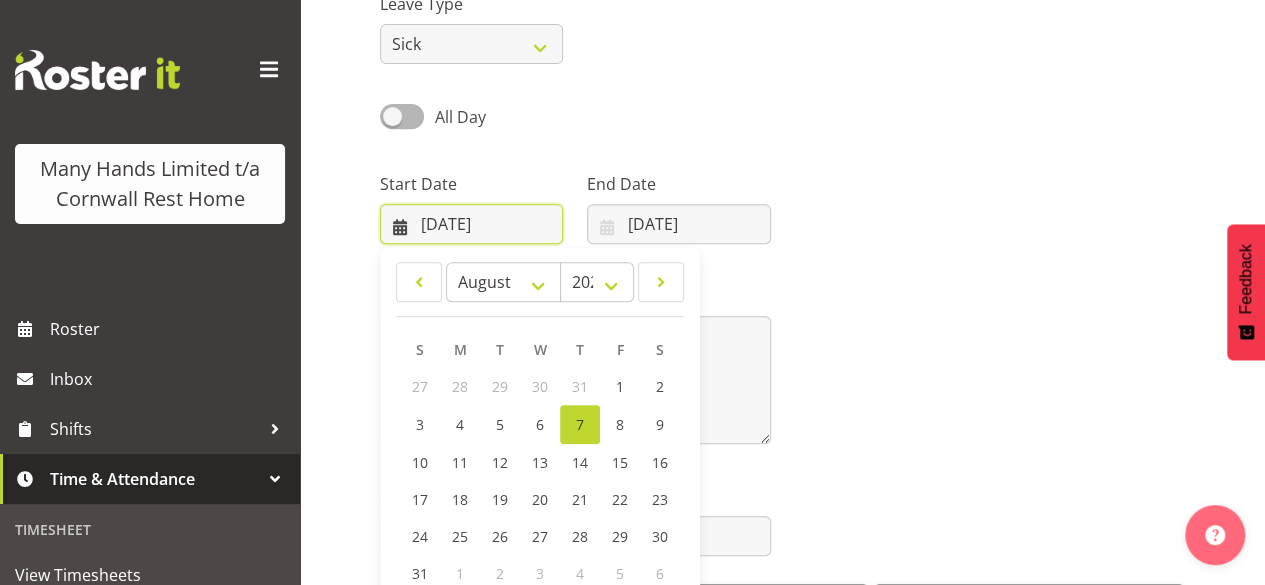 scroll, scrollTop: 400, scrollLeft: 0, axis: vertical 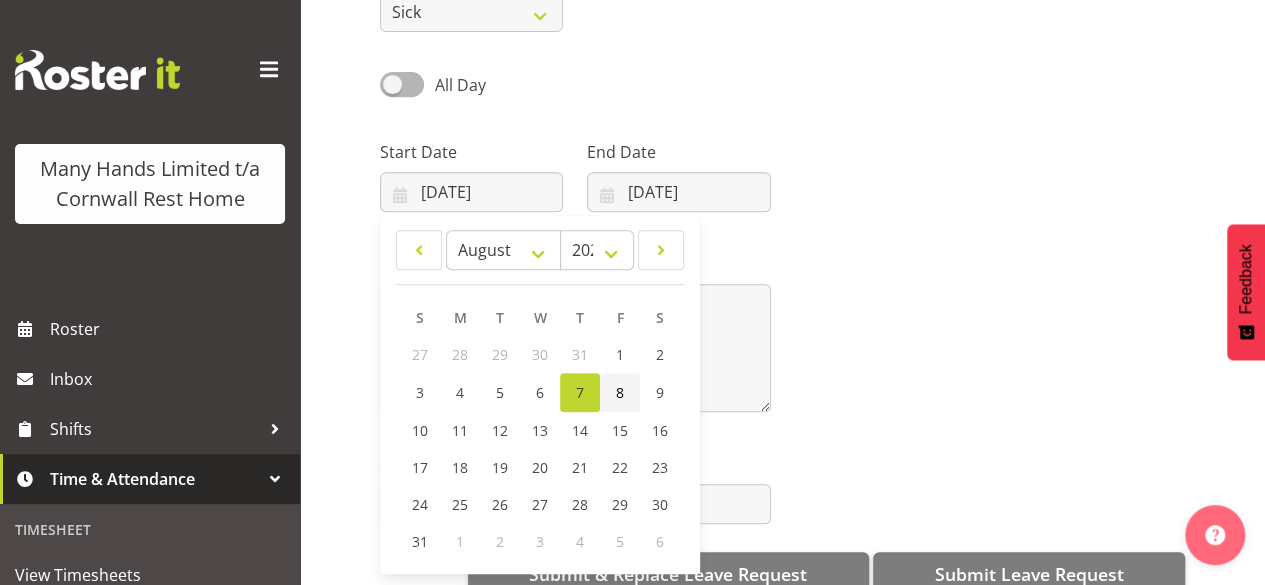 click on "8" at bounding box center [620, 392] 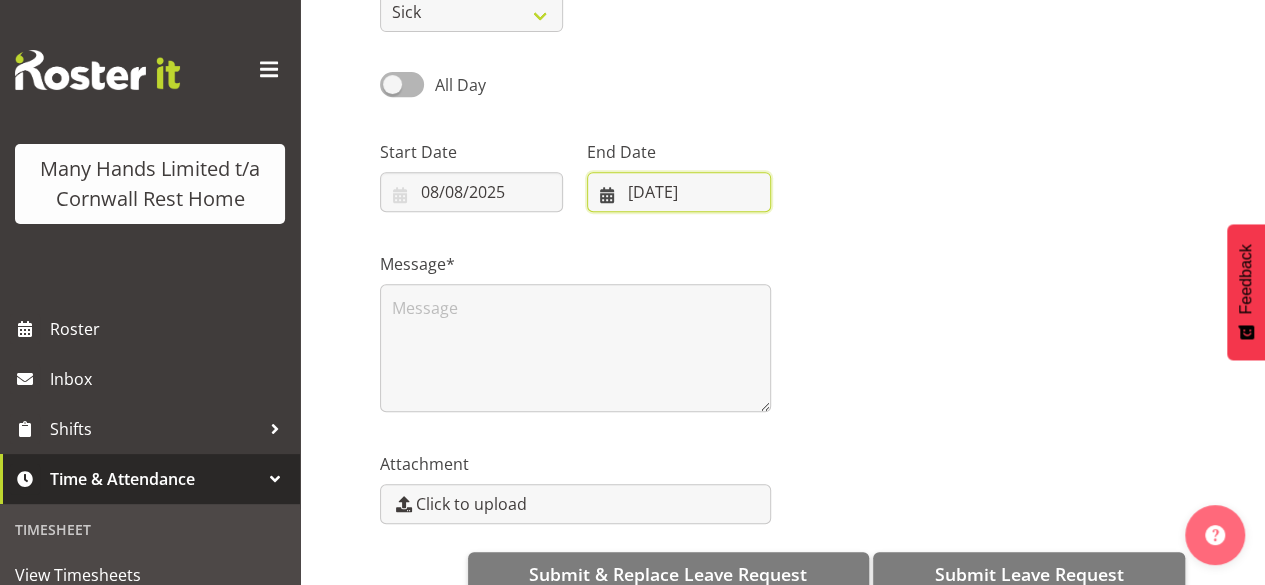 click on "07/08/2025" at bounding box center [678, 192] 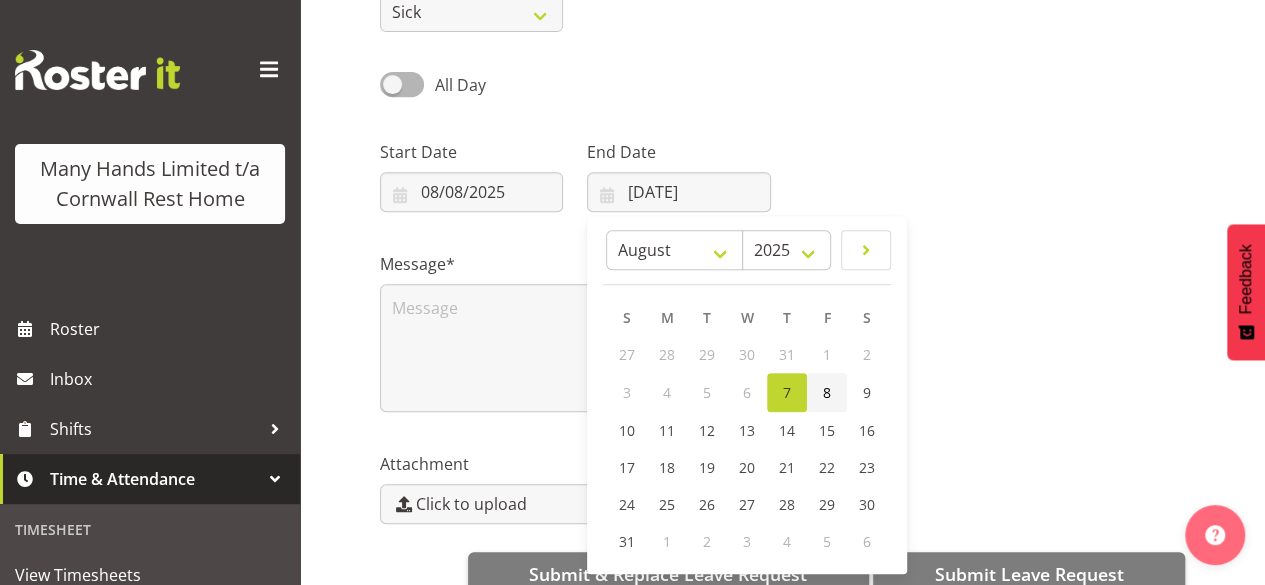 click on "8" at bounding box center (827, 392) 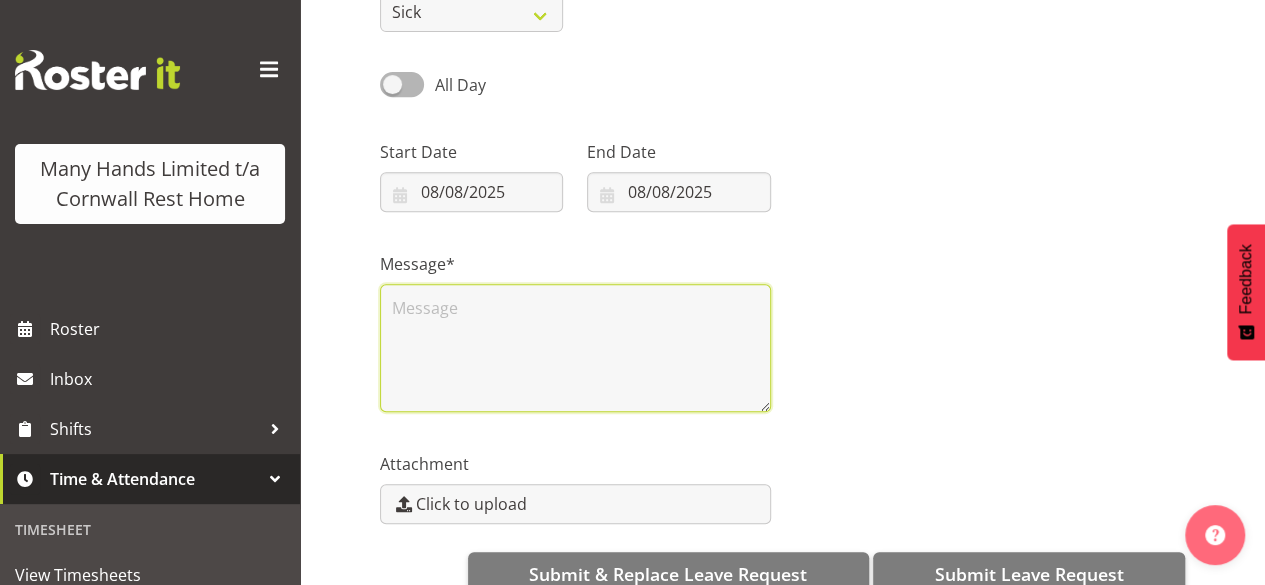 click at bounding box center (575, 348) 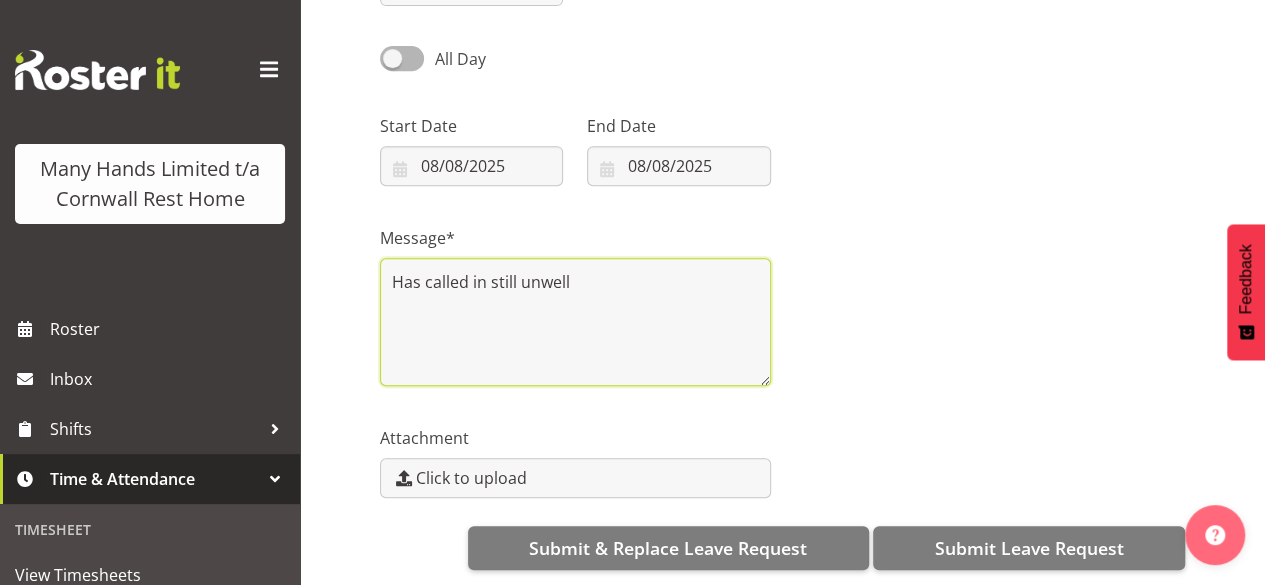 scroll, scrollTop: 440, scrollLeft: 0, axis: vertical 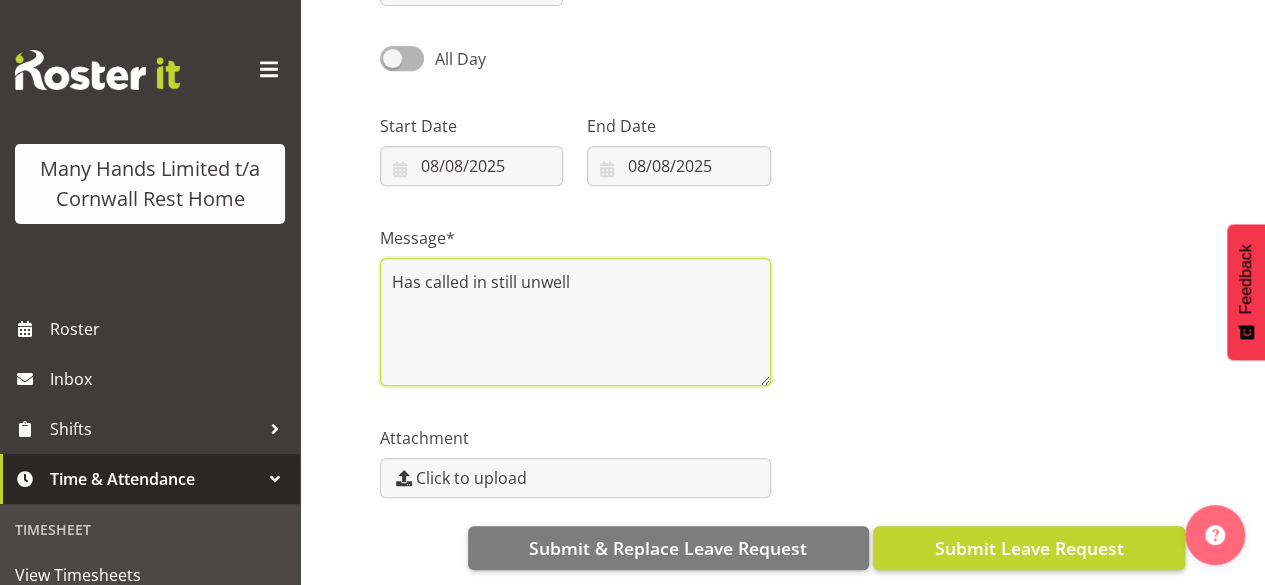 type on "Has called in still unwell" 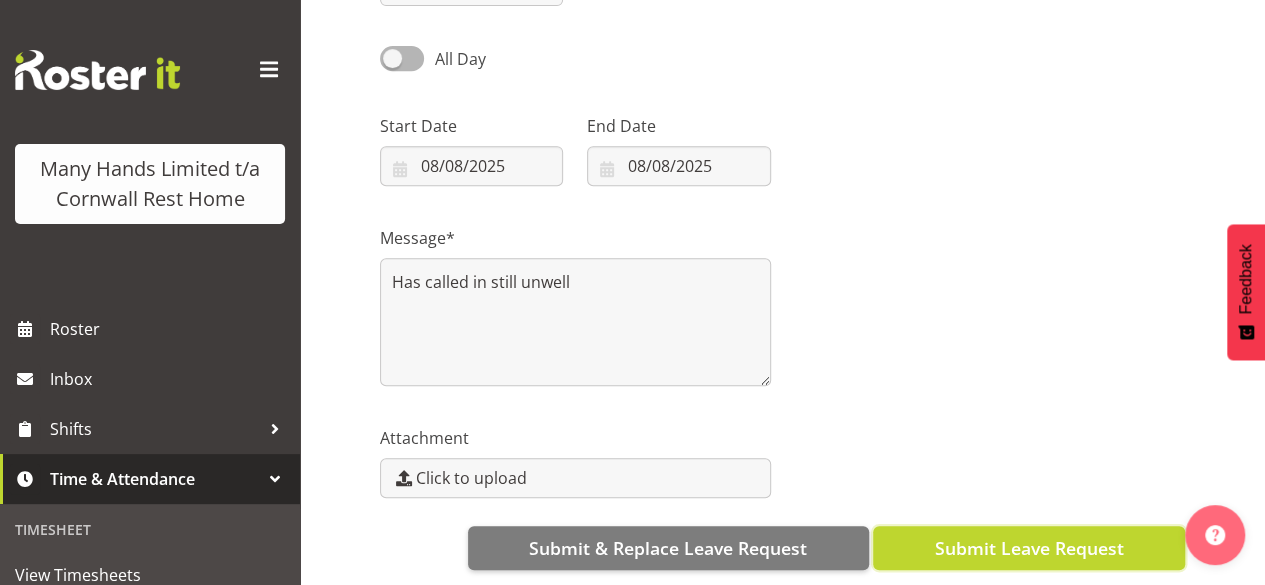 click on "Submit Leave Request" at bounding box center (1028, 548) 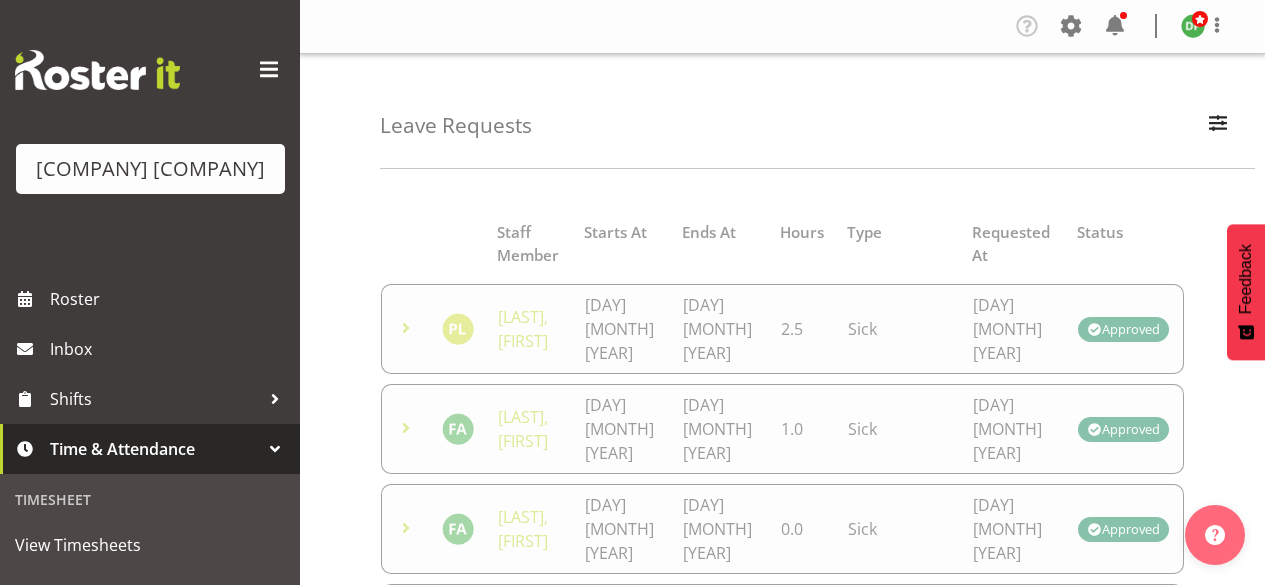 scroll, scrollTop: 0, scrollLeft: 0, axis: both 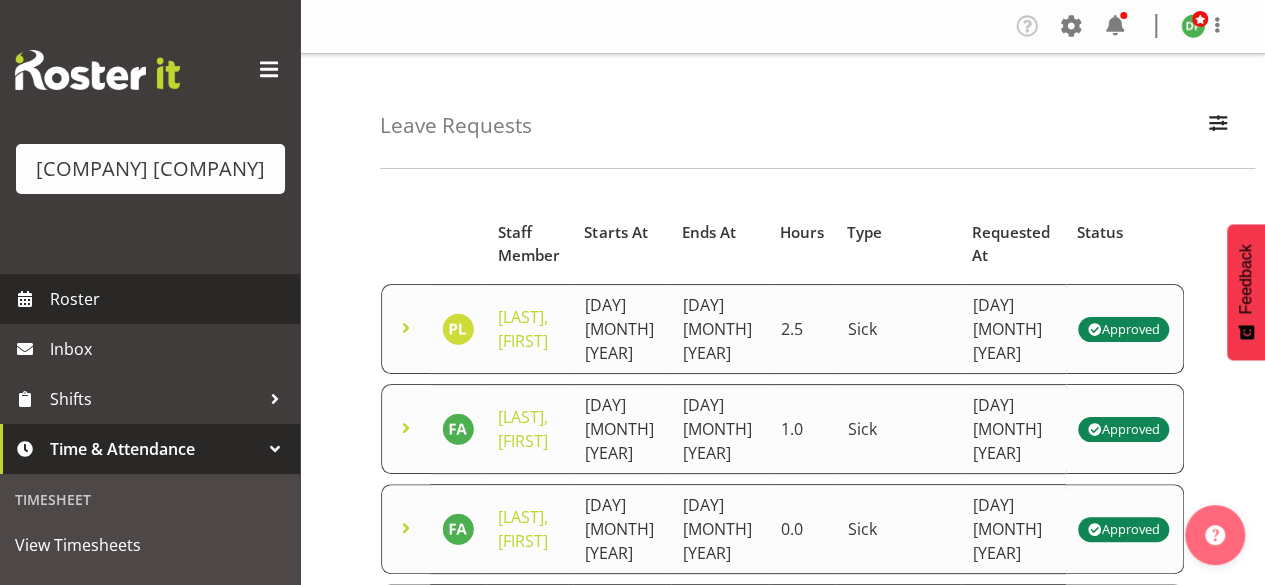click on "Roster" at bounding box center (170, 299) 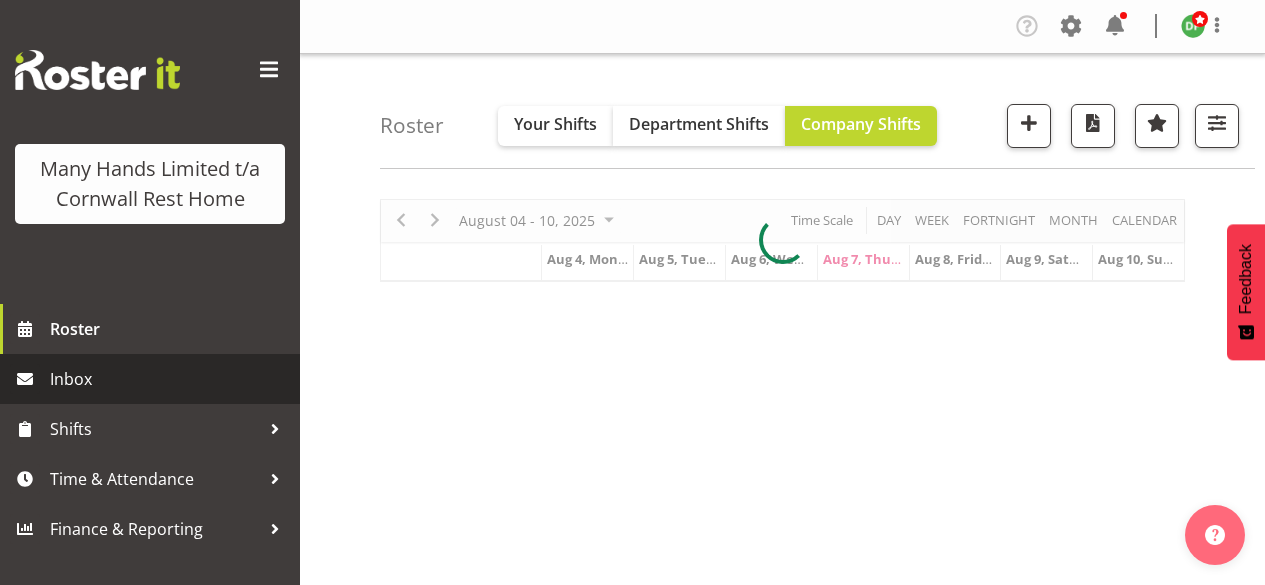 scroll, scrollTop: 0, scrollLeft: 0, axis: both 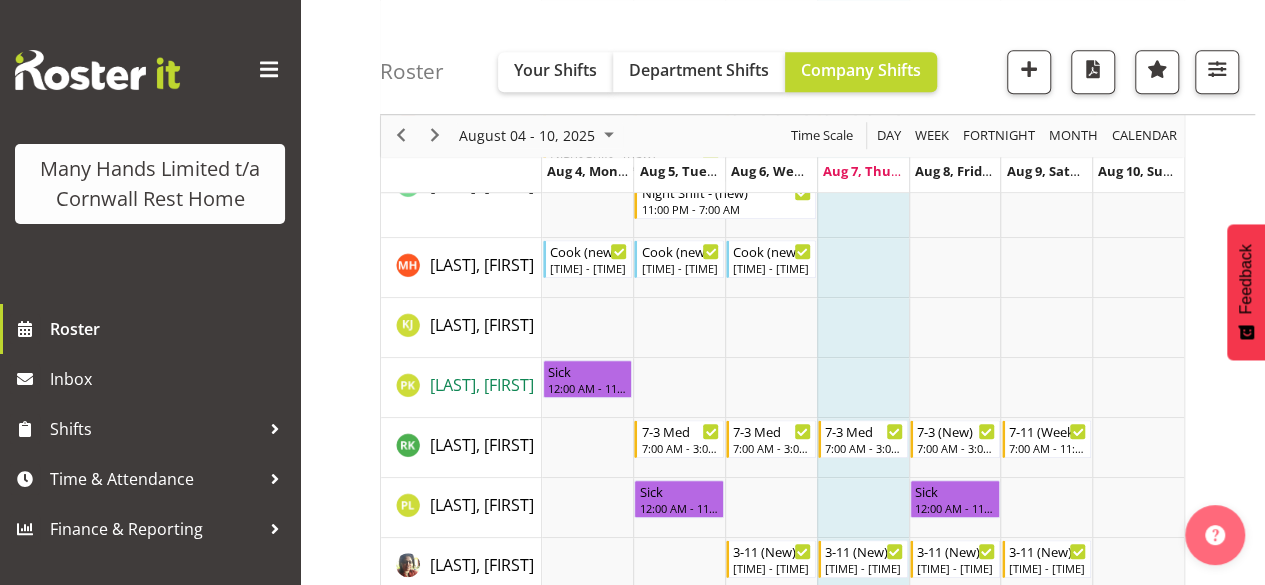 click on "[LAST], [FIRST]" at bounding box center (482, 385) 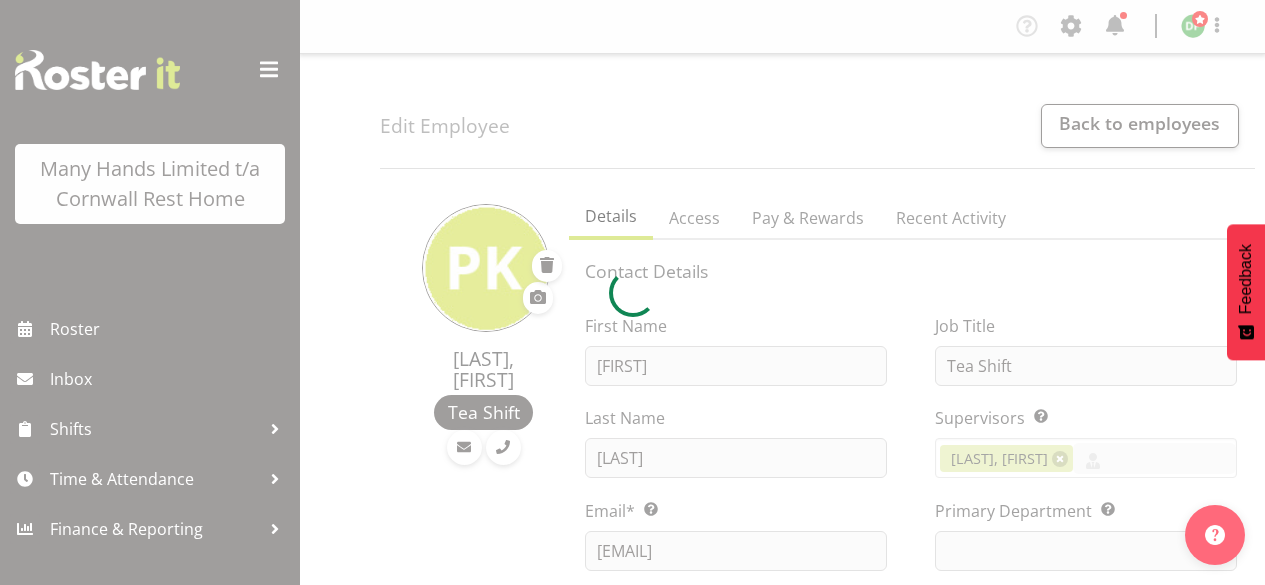 scroll, scrollTop: 0, scrollLeft: 0, axis: both 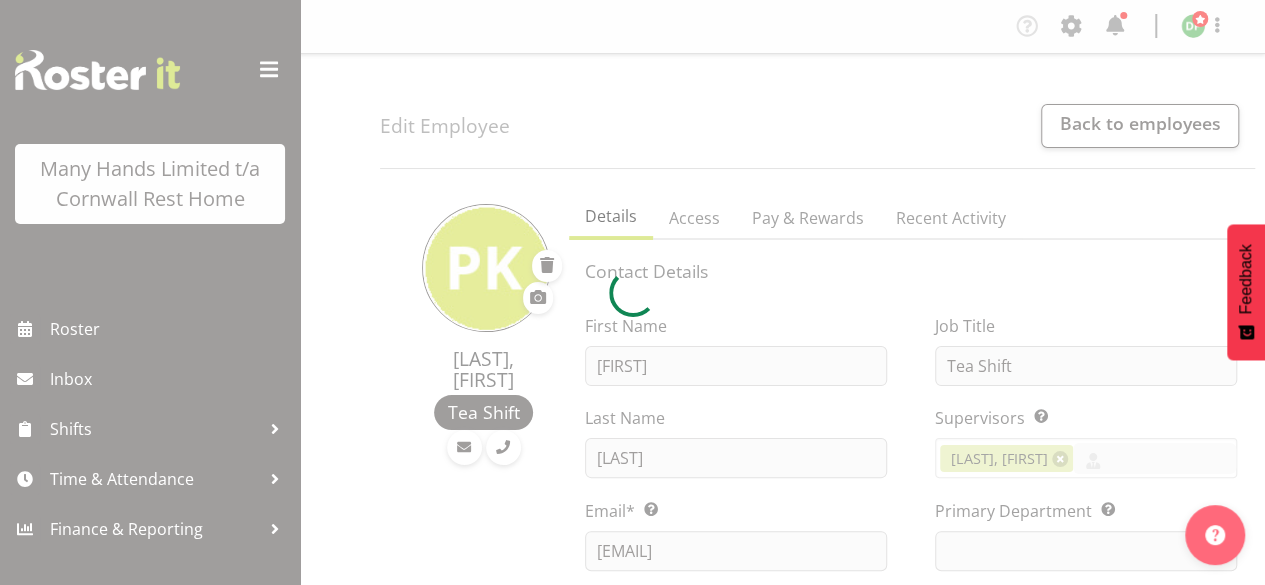 select 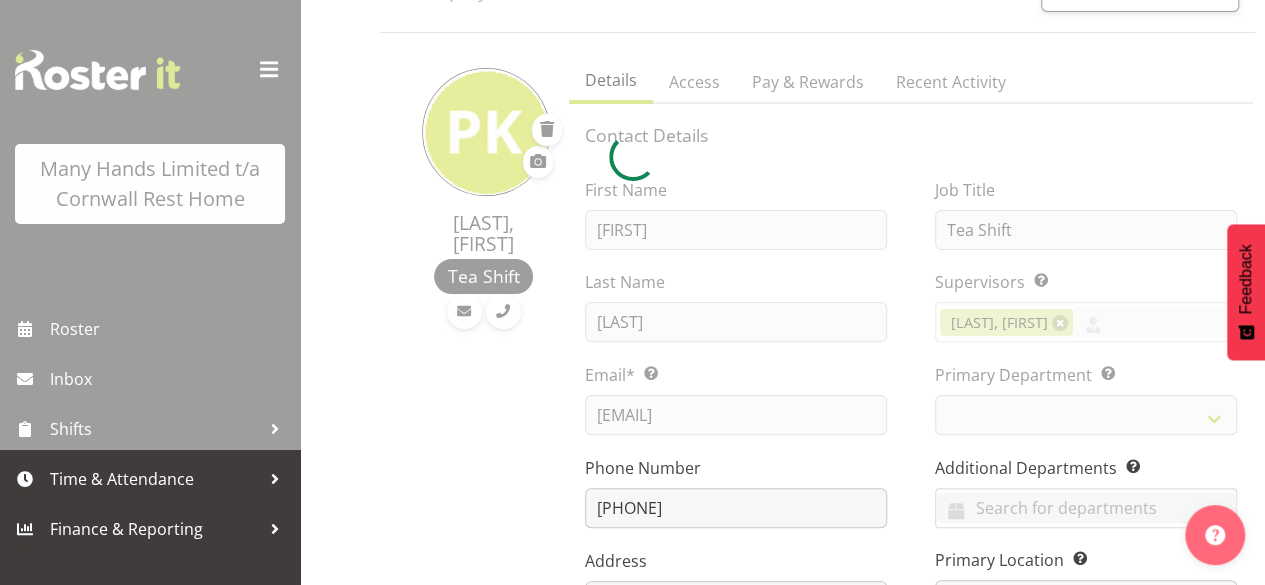 scroll, scrollTop: 200, scrollLeft: 0, axis: vertical 